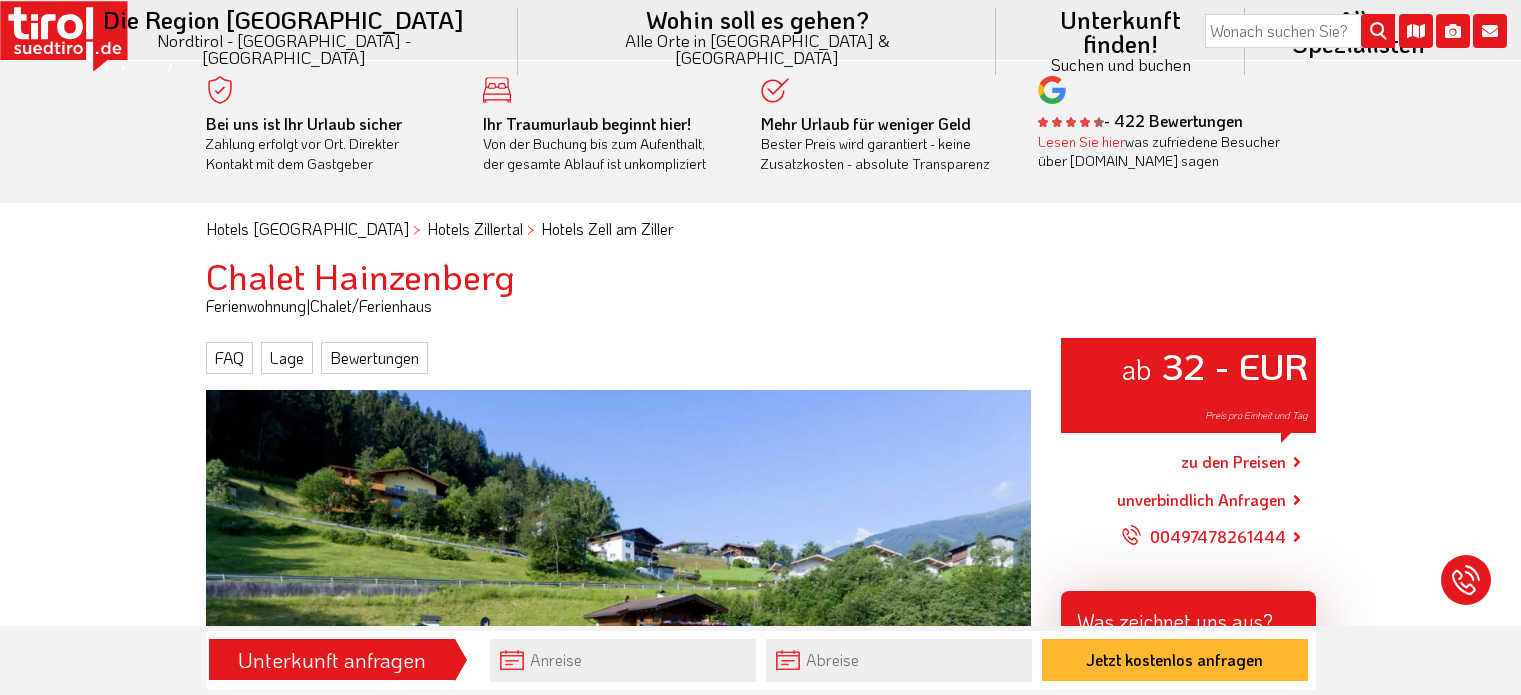 scroll, scrollTop: 0, scrollLeft: 0, axis: both 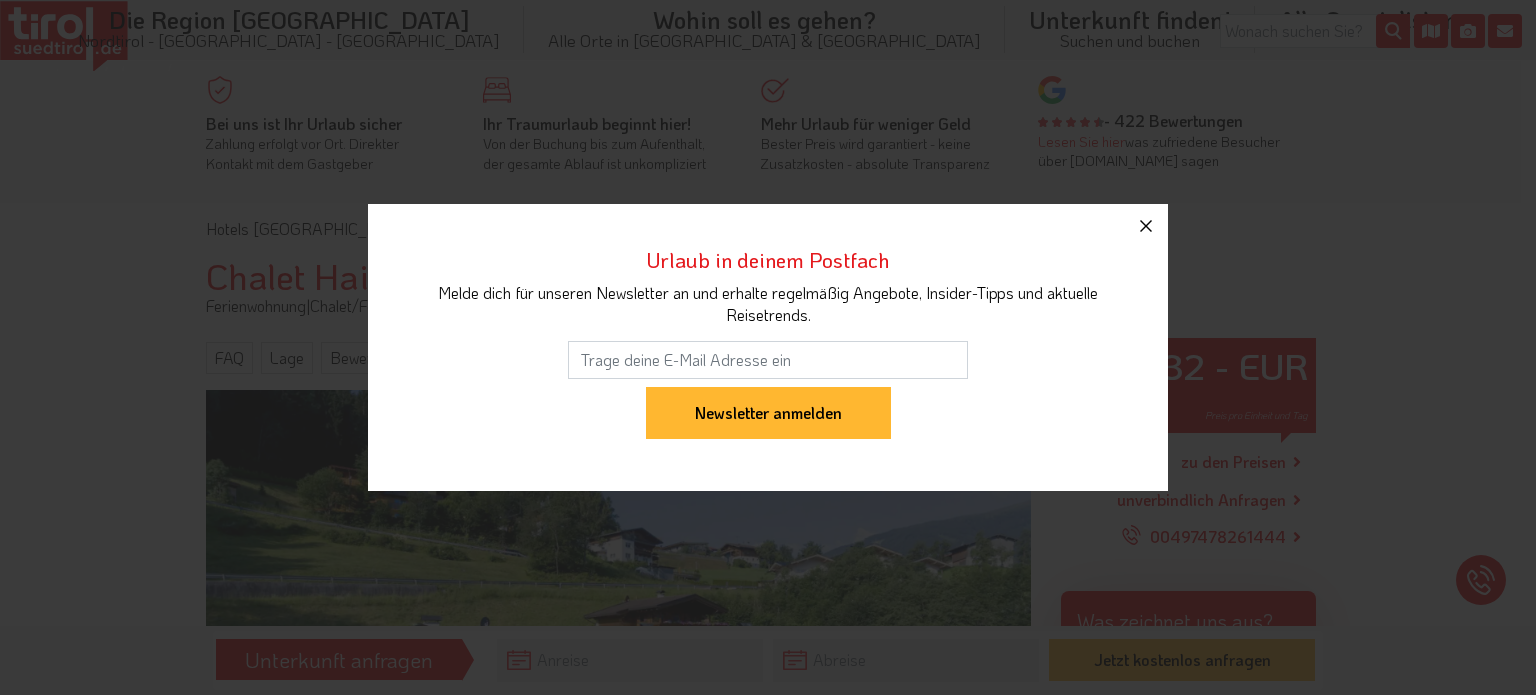 click 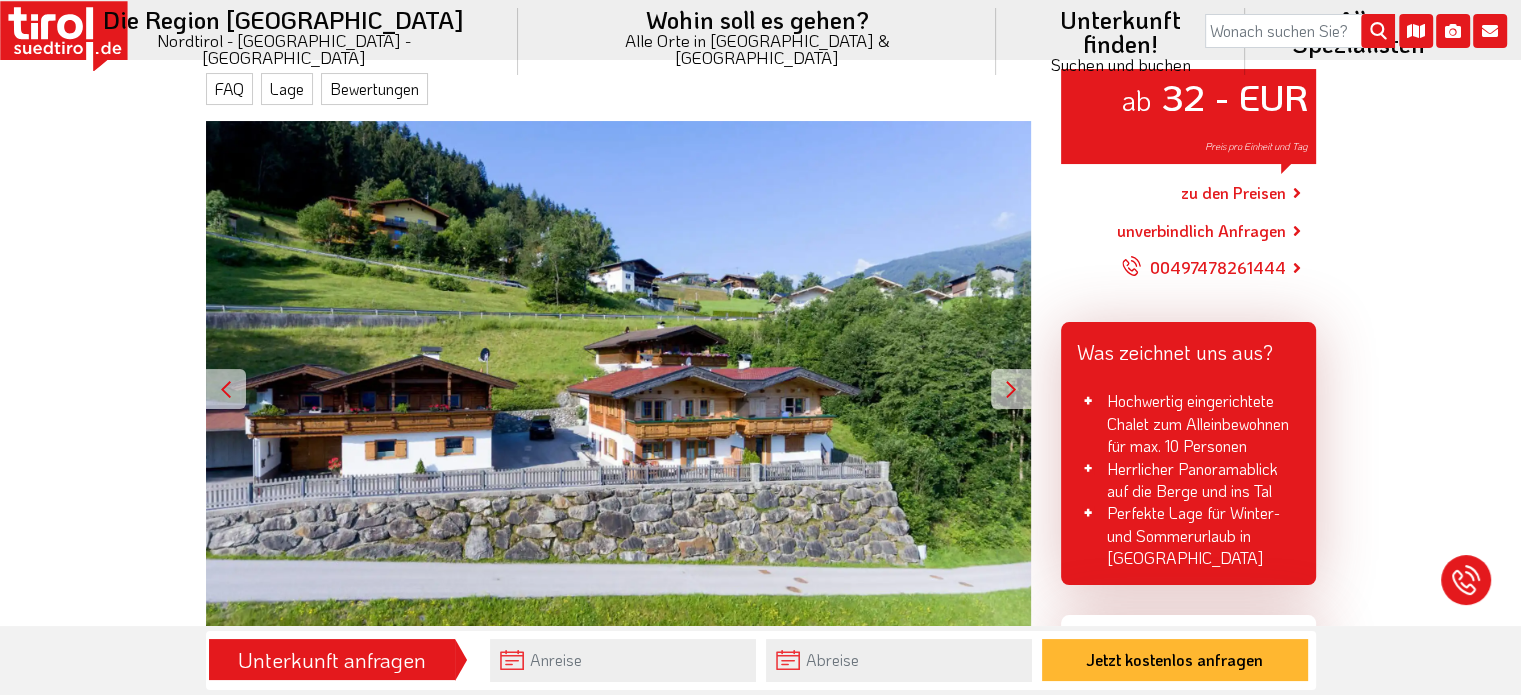 scroll, scrollTop: 300, scrollLeft: 0, axis: vertical 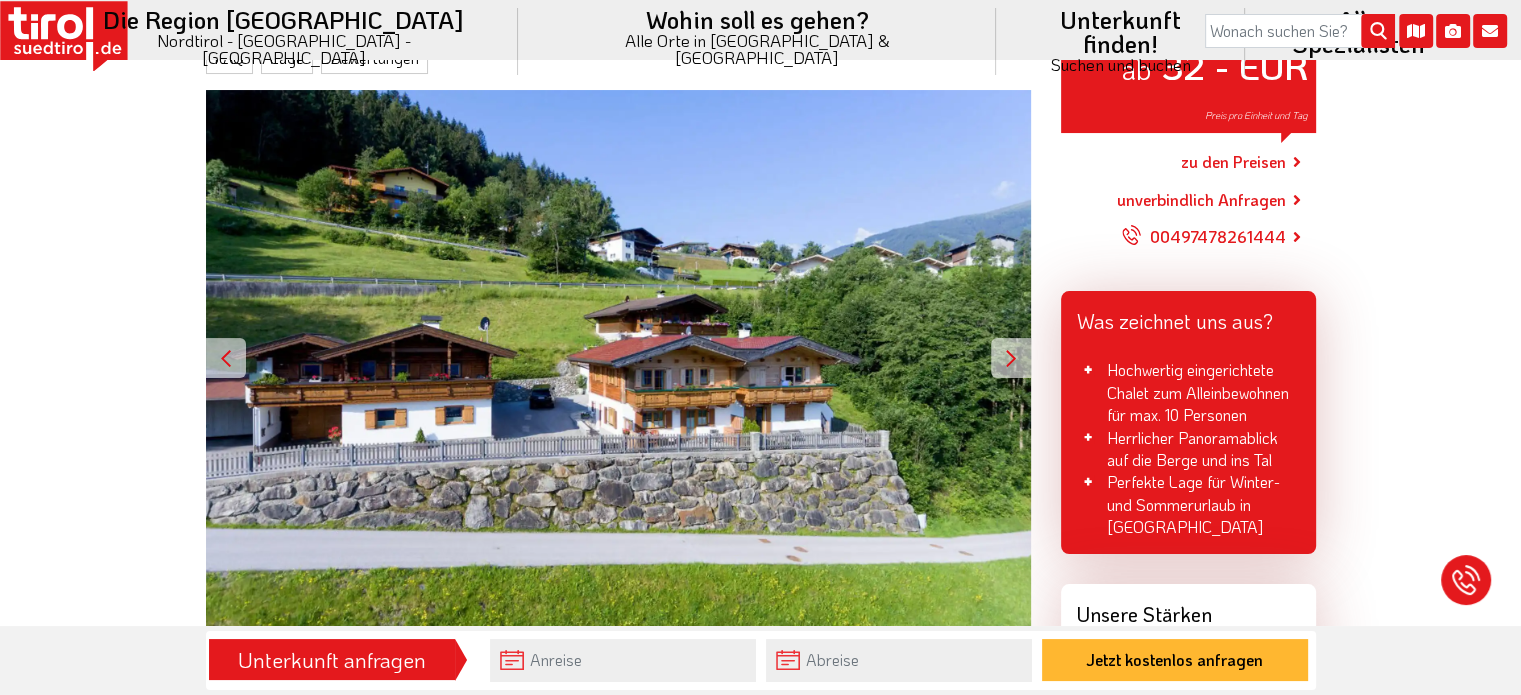 click at bounding box center (1011, 358) 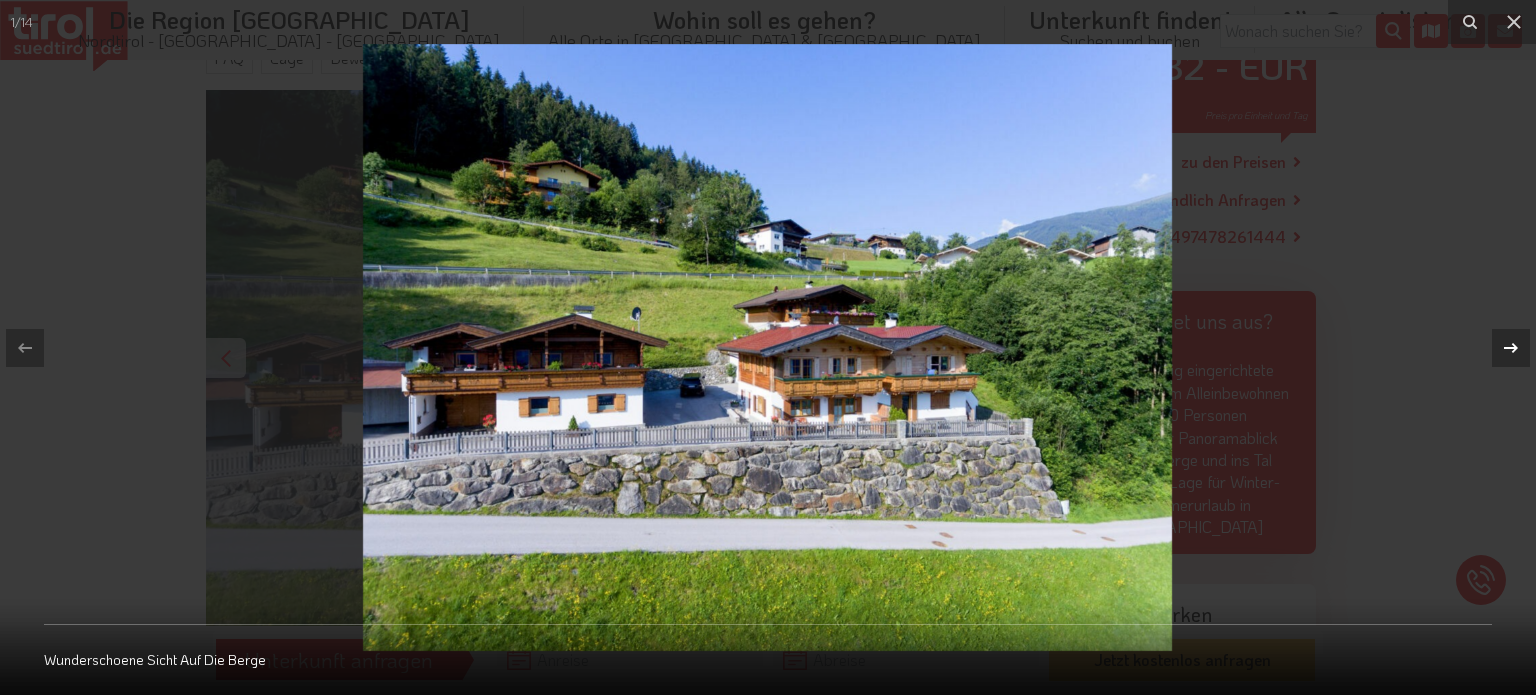 click 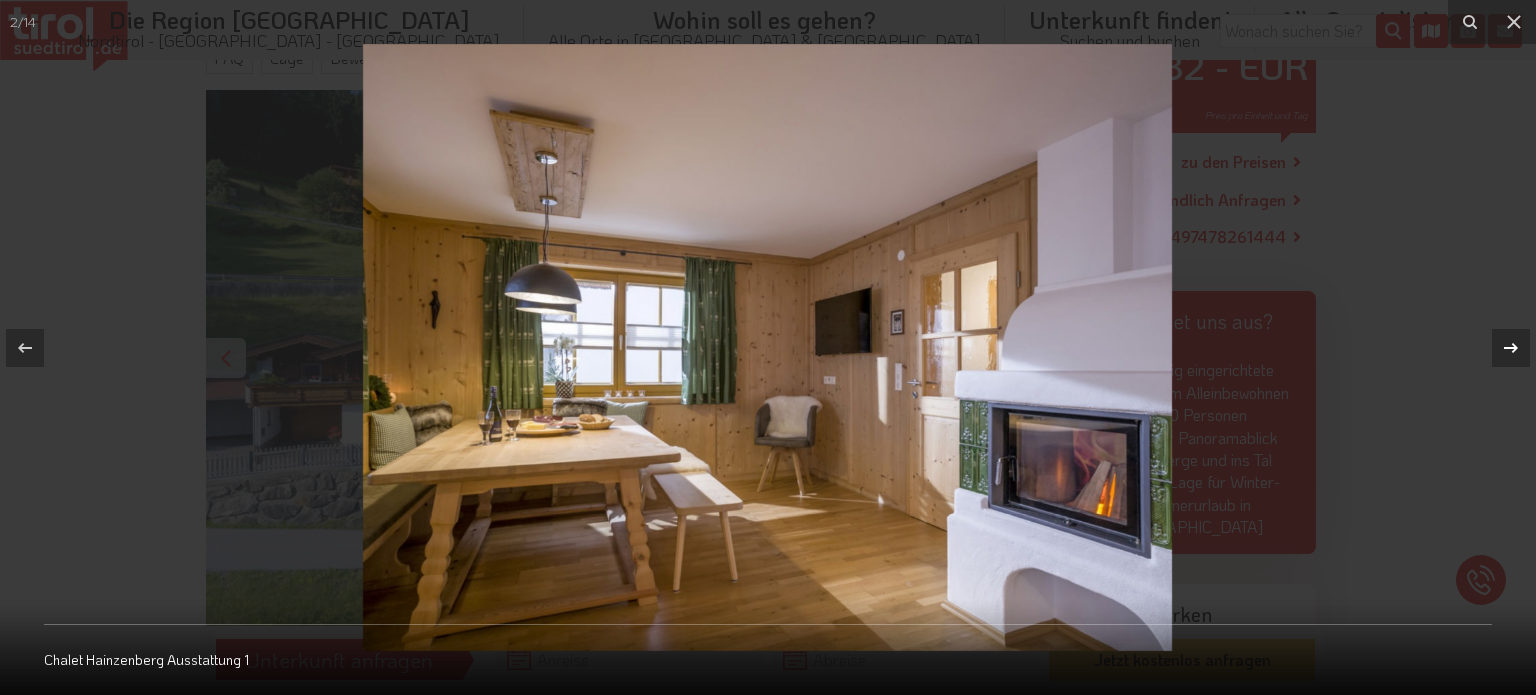 click 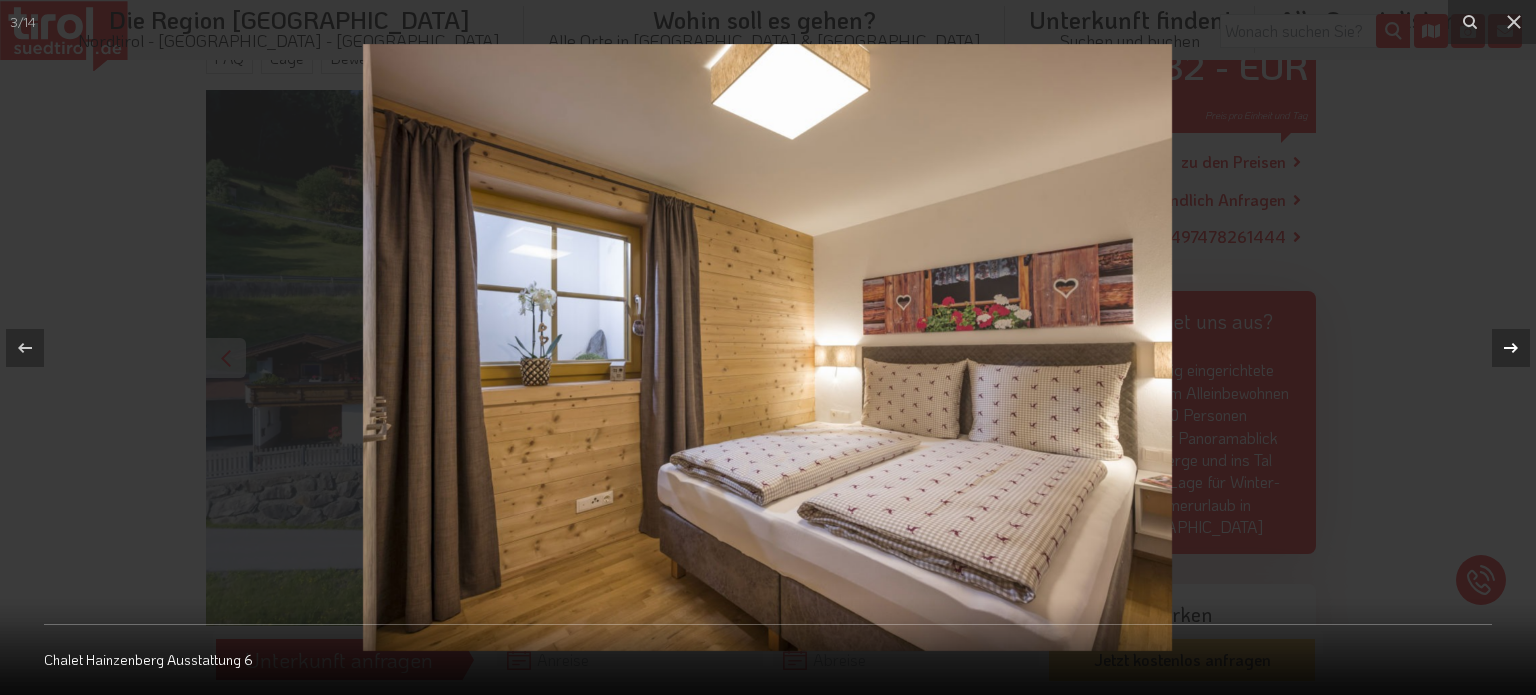 click 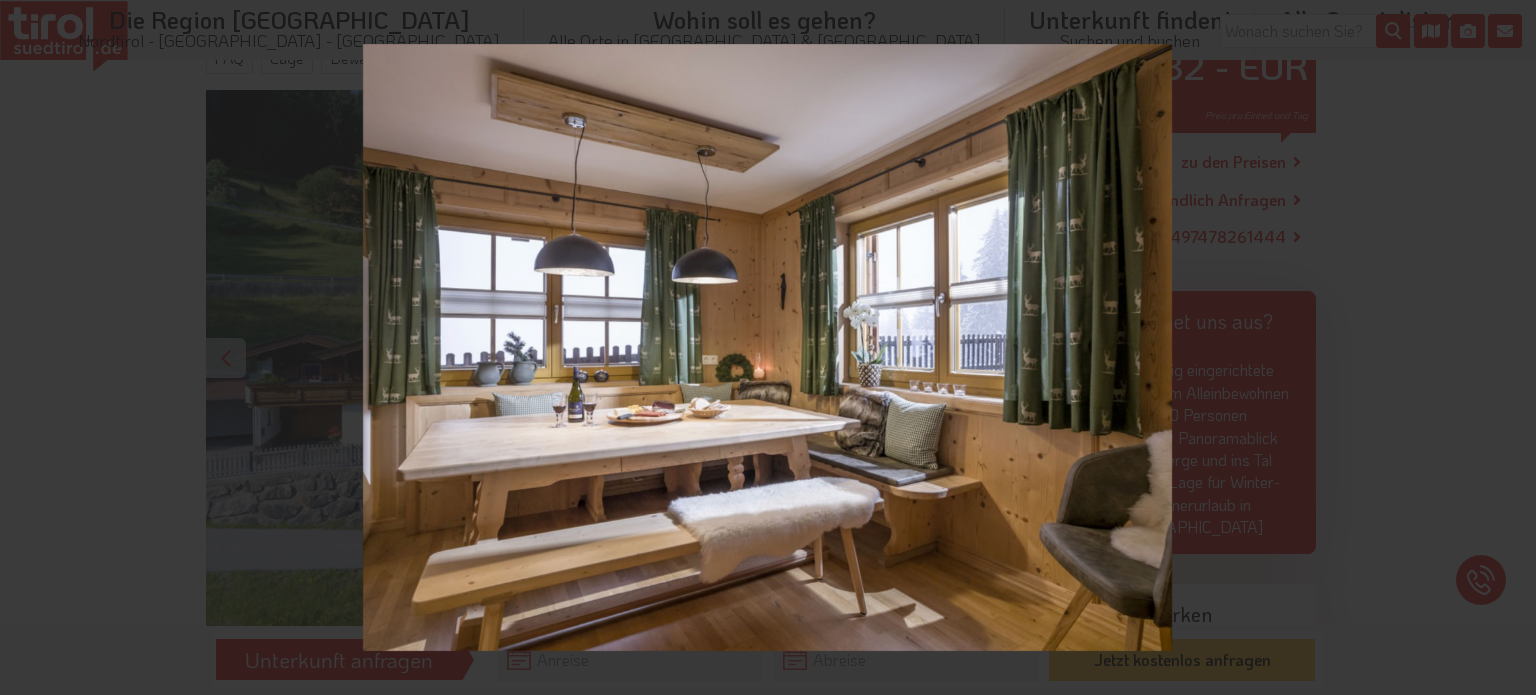 click 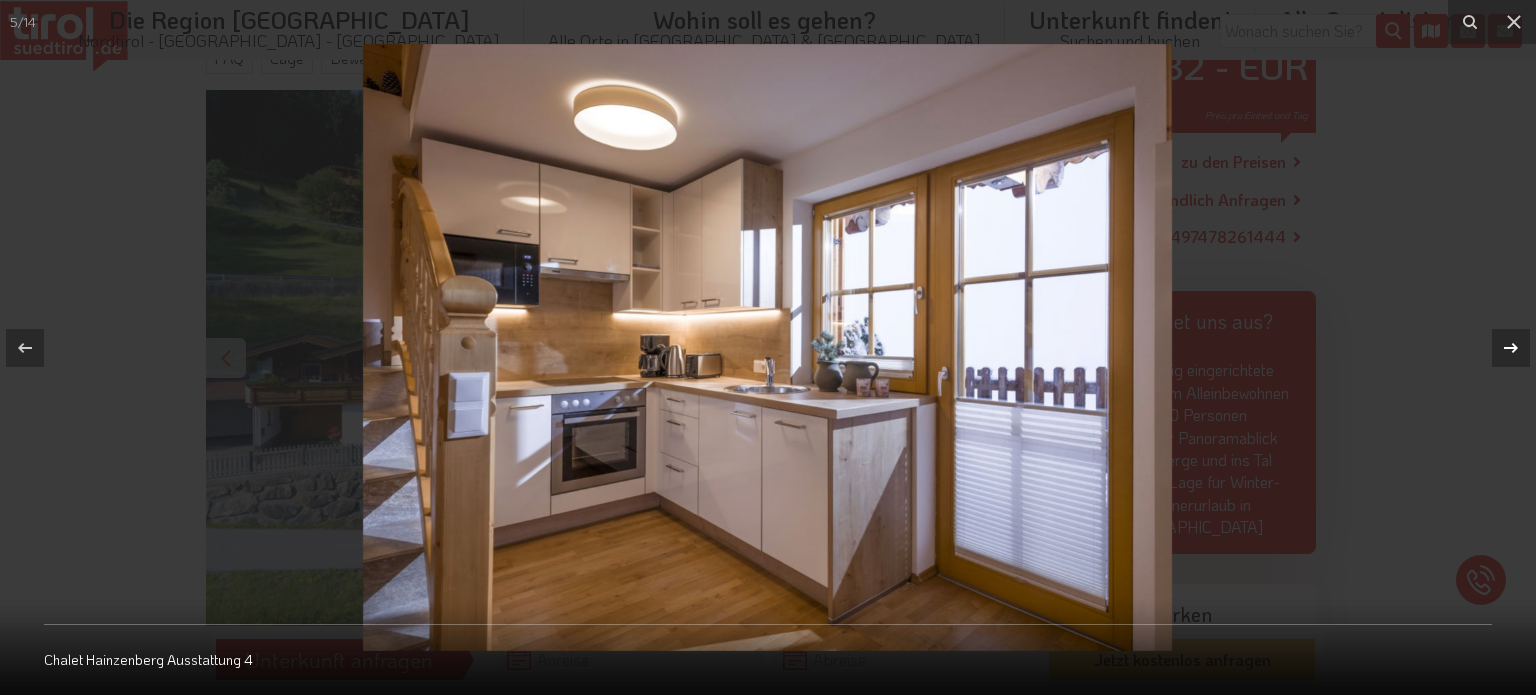 click 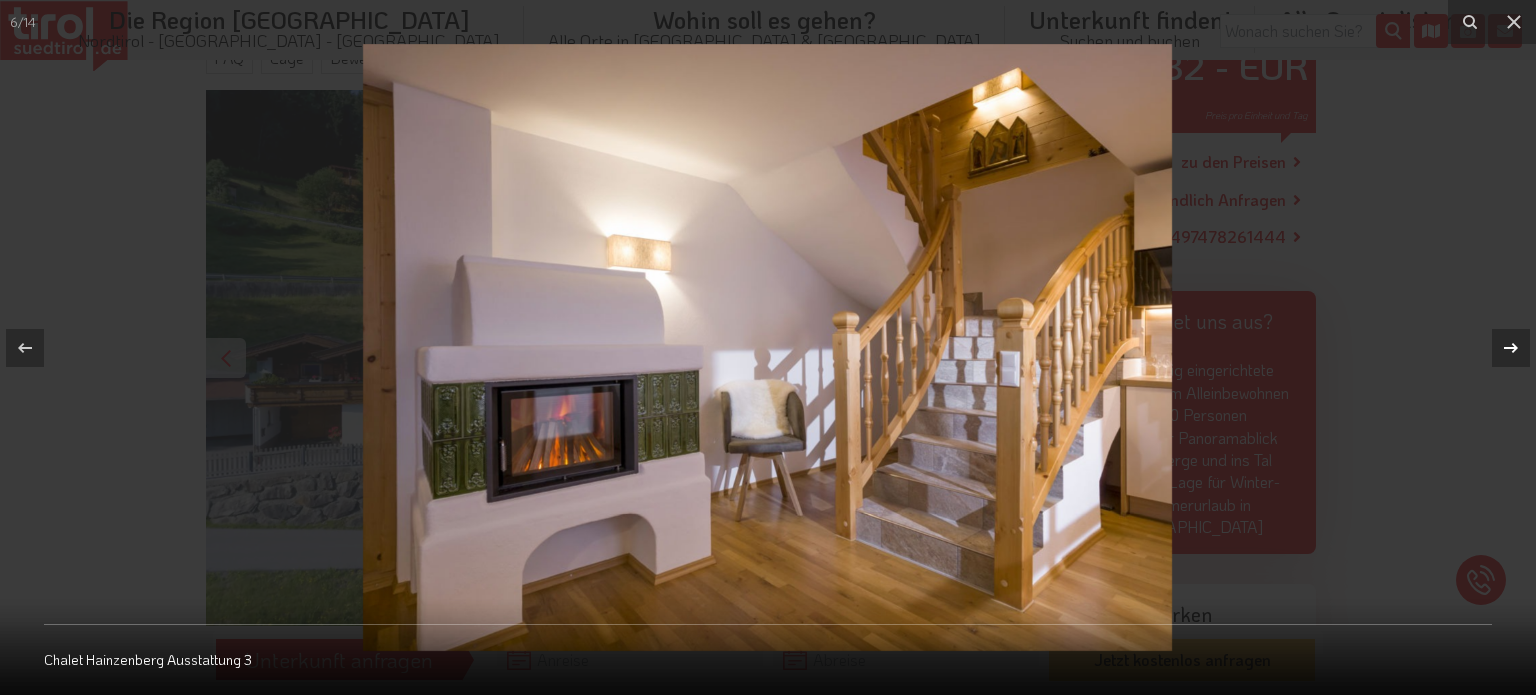 click 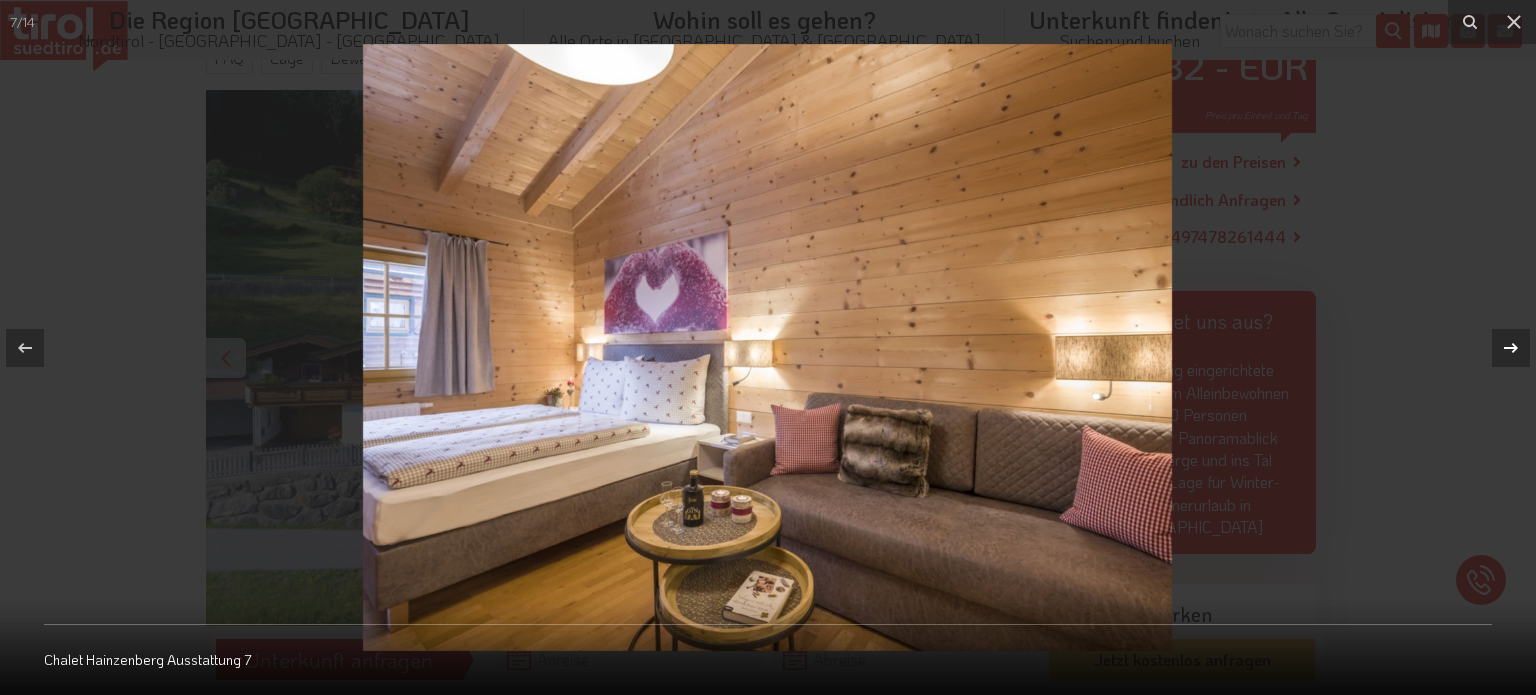 click 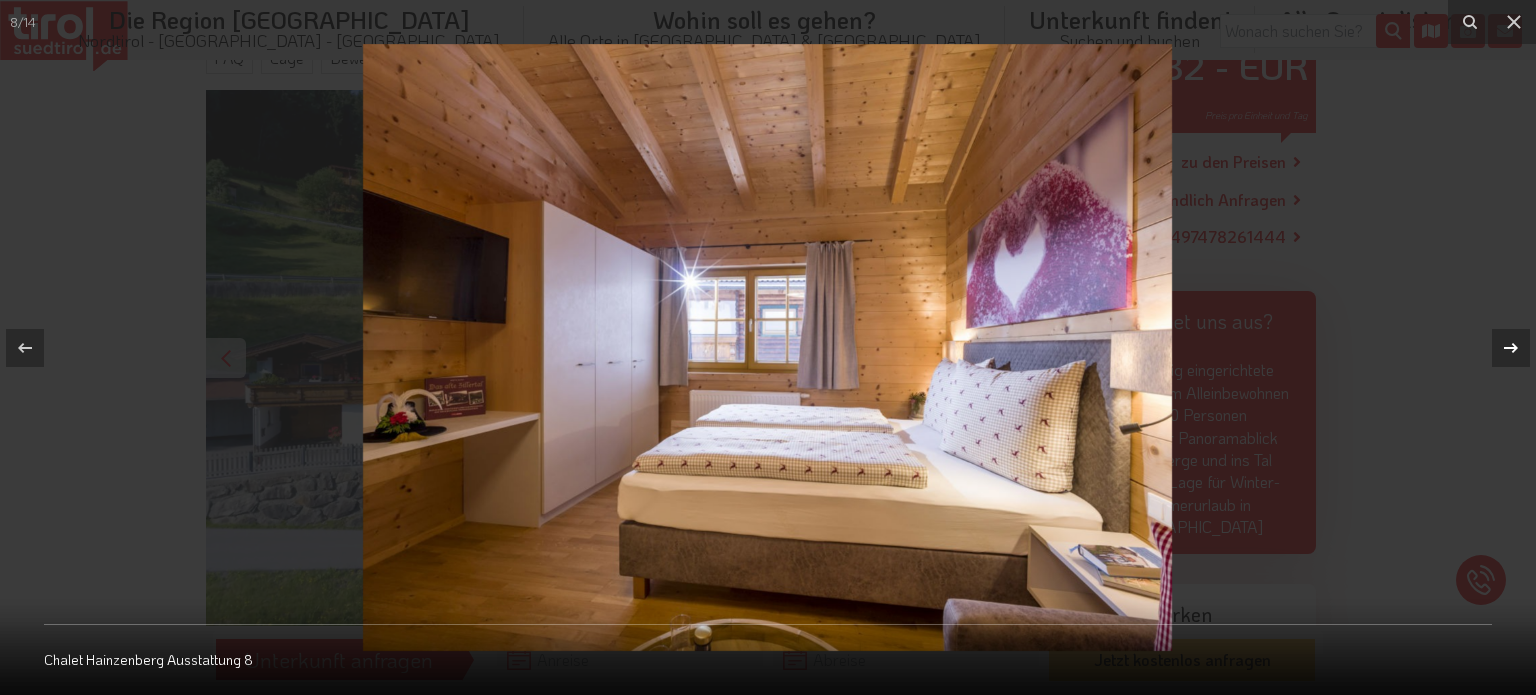 click 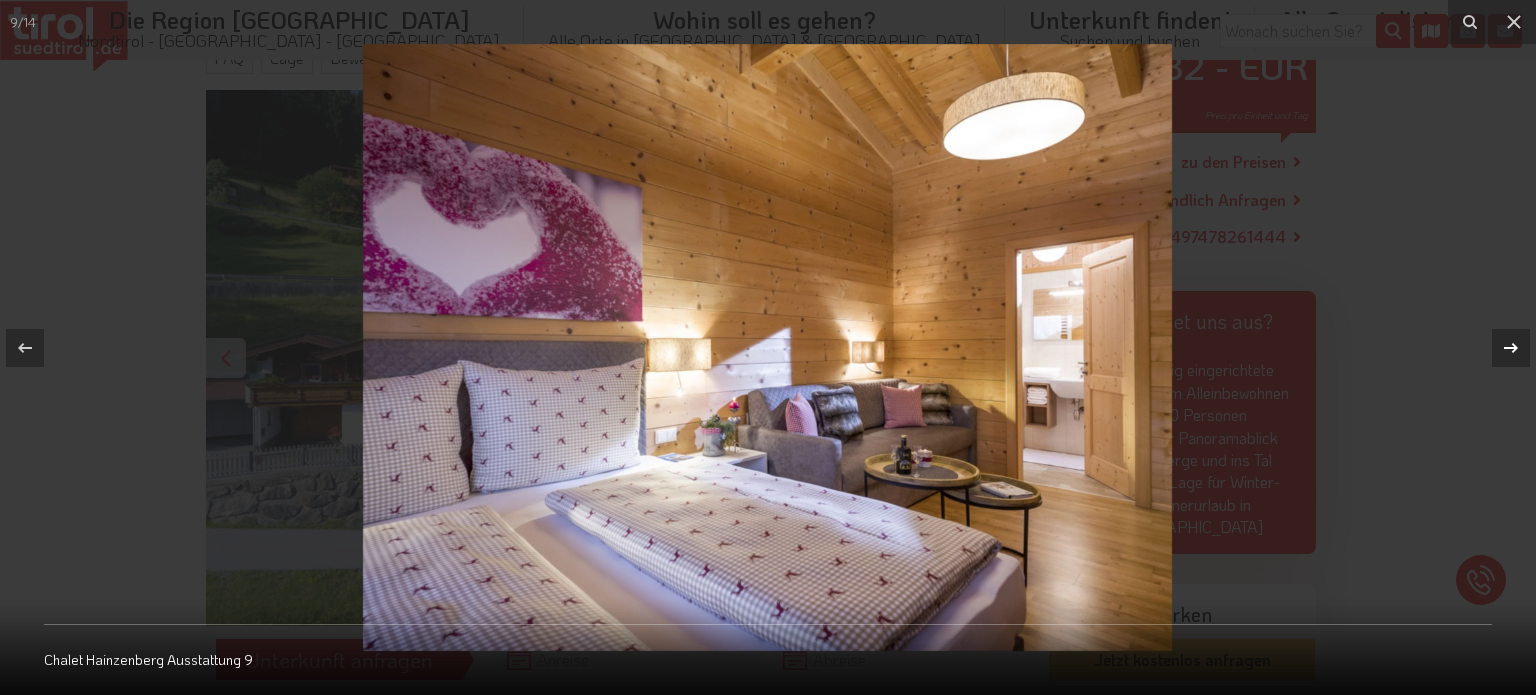 click 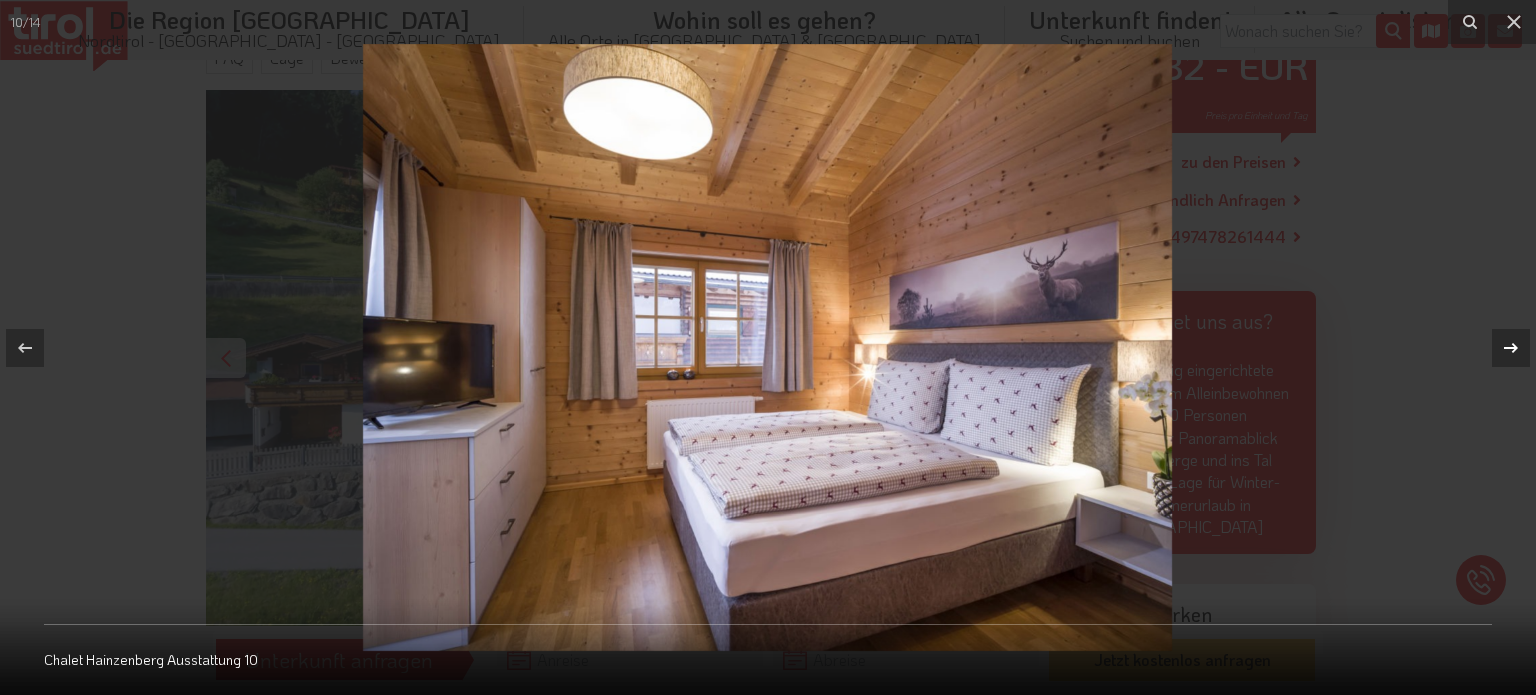 click 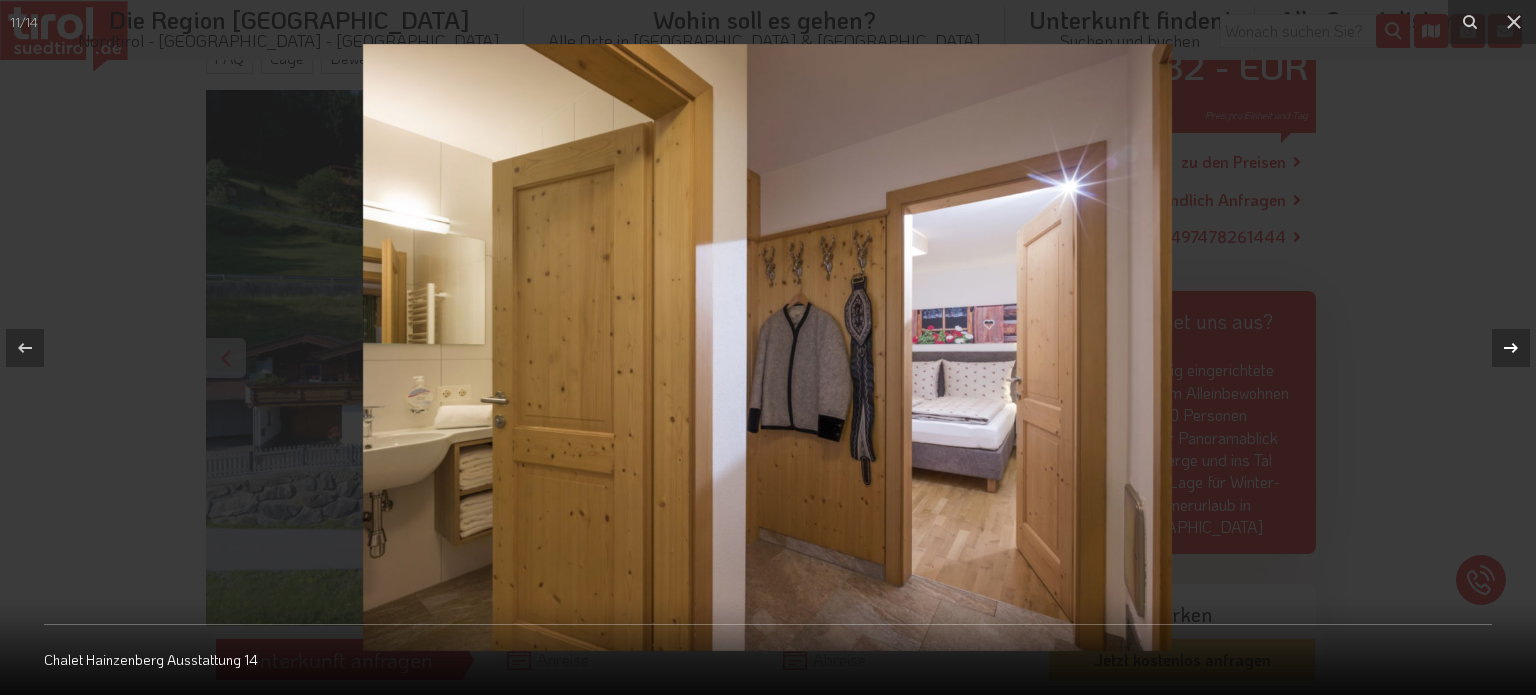 click 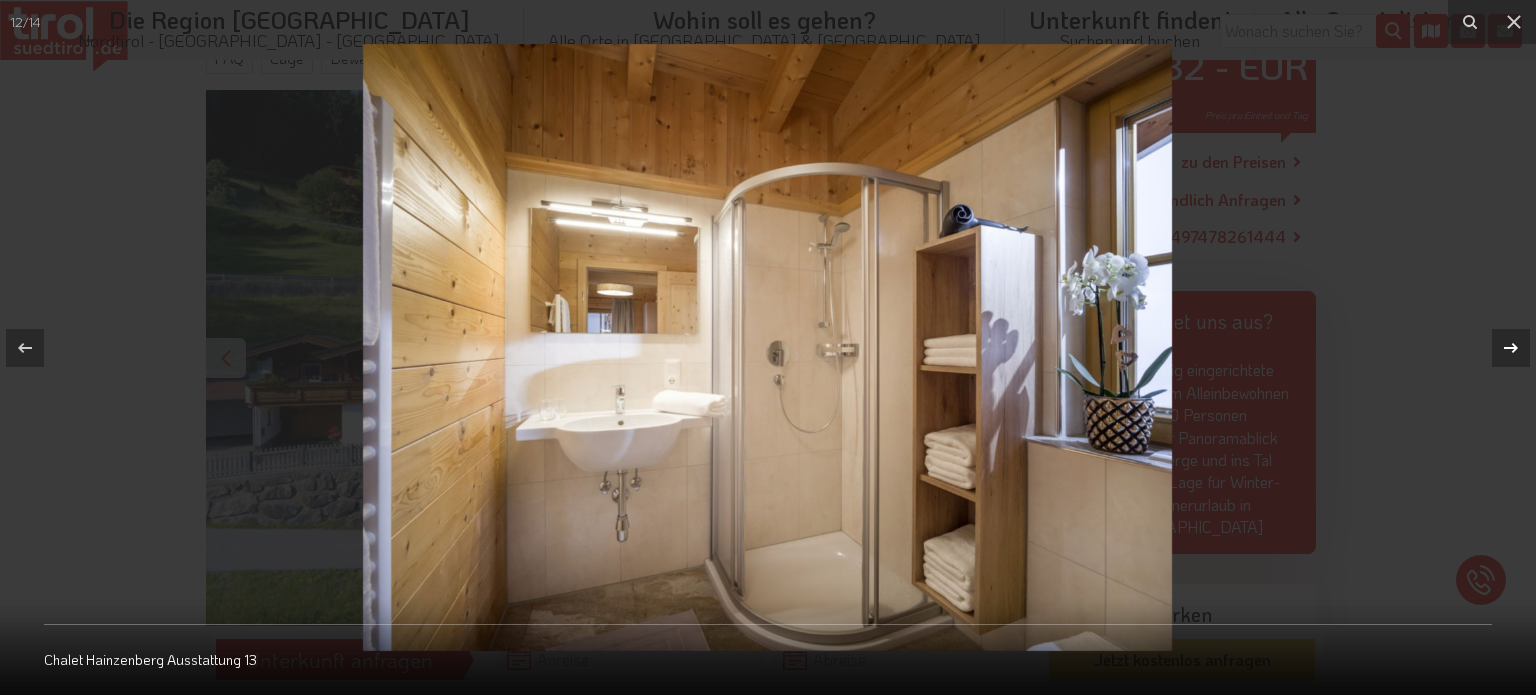 click 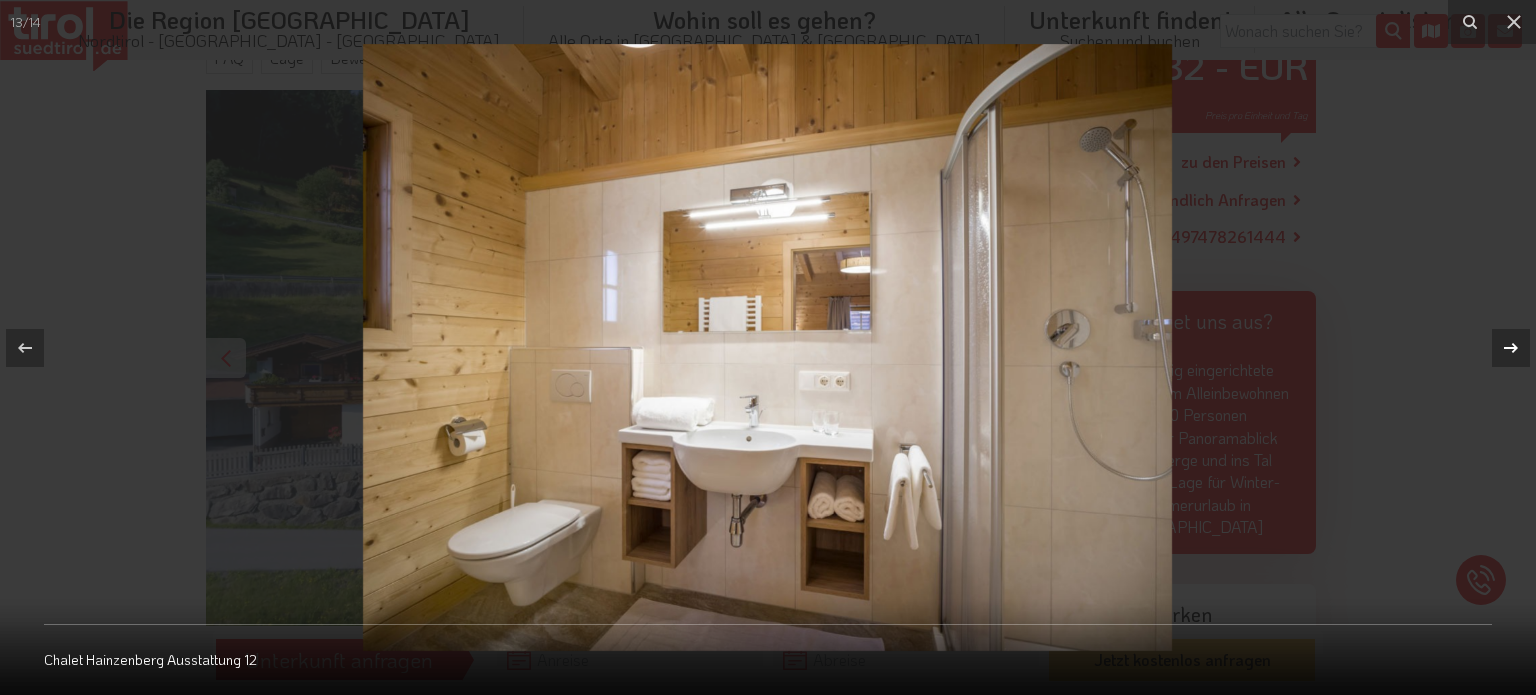 click 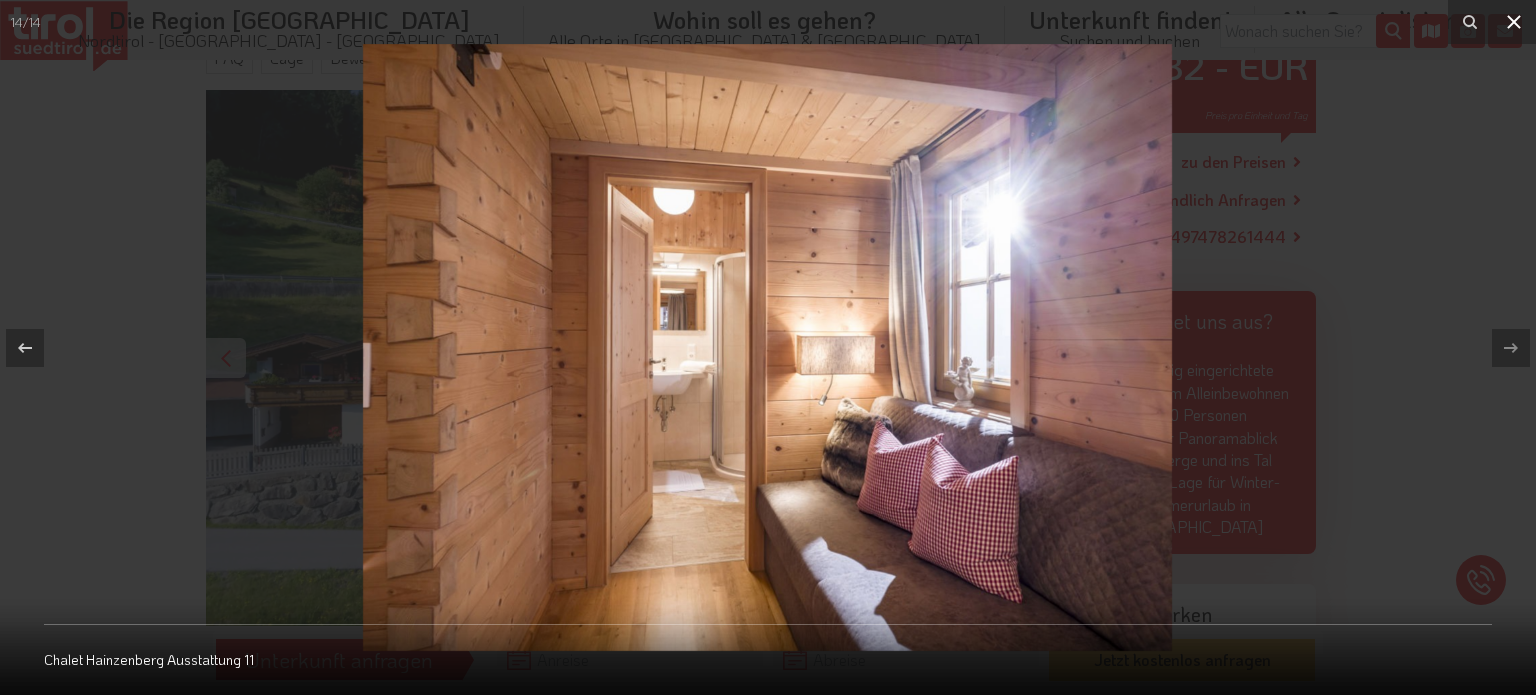 click 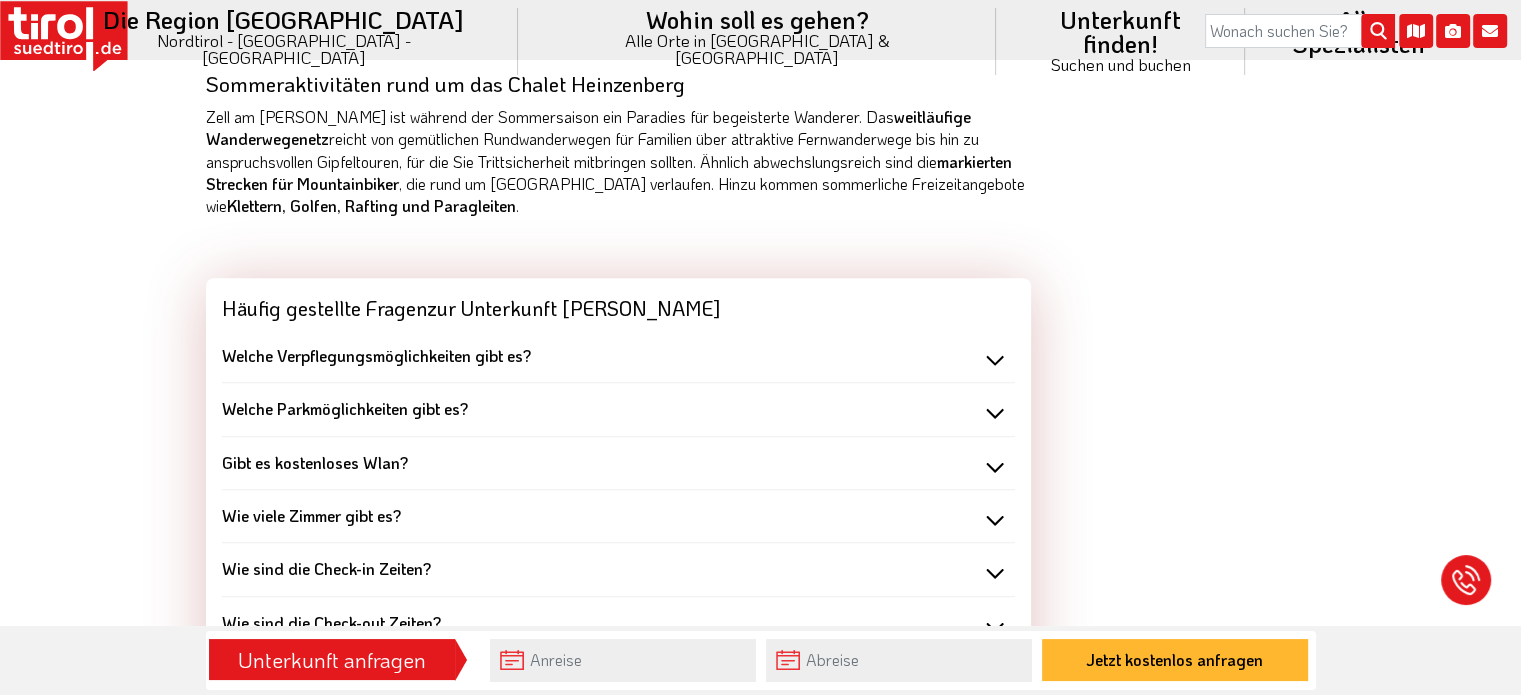 scroll, scrollTop: 1500, scrollLeft: 0, axis: vertical 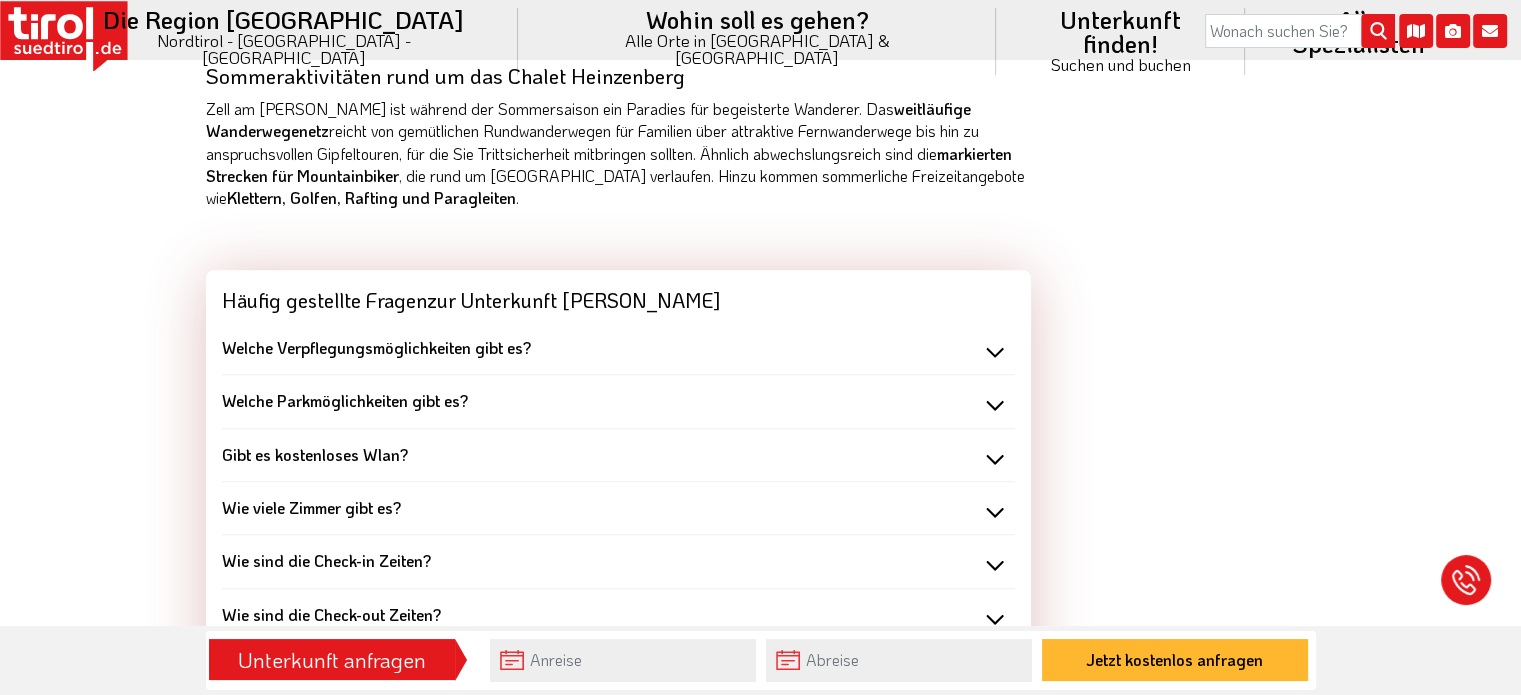 click on "Welche Verpflegungsmöglichkeiten gibt es?" at bounding box center [618, 348] 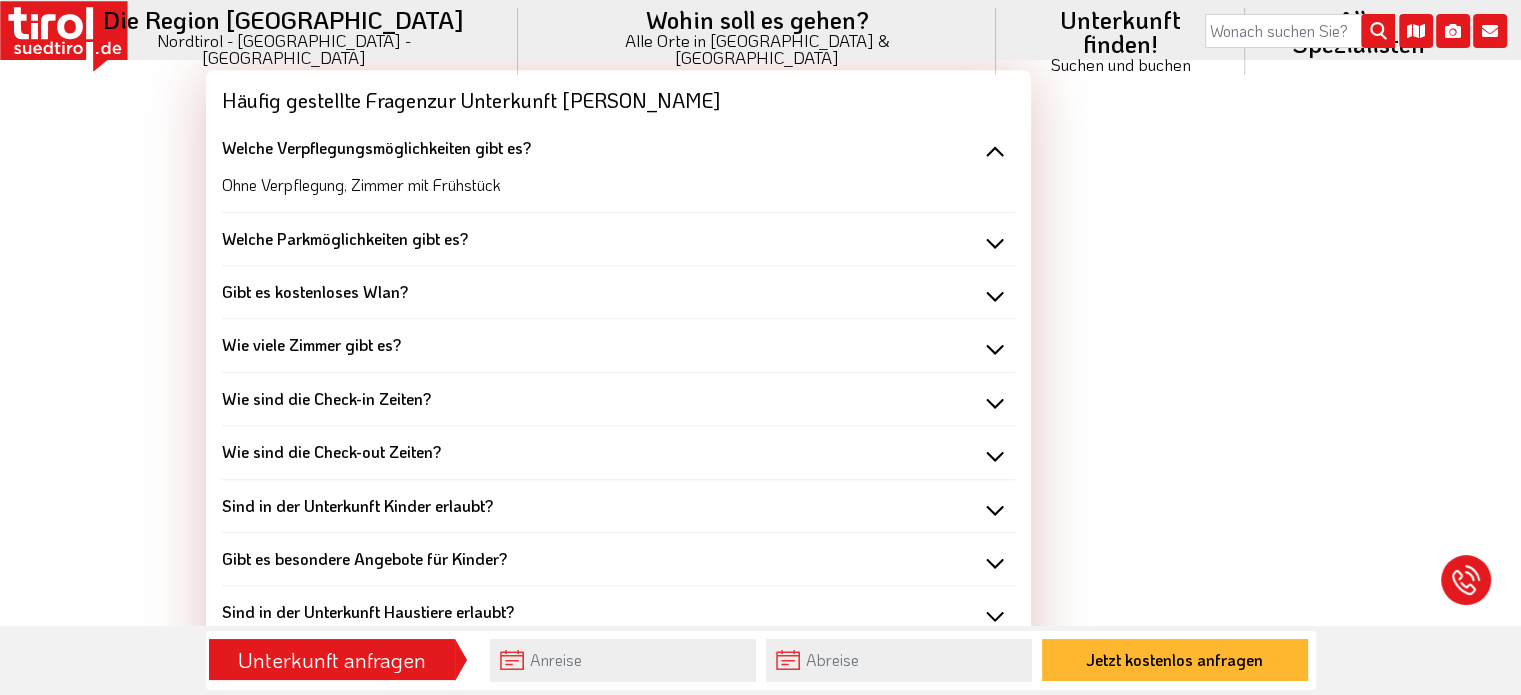 scroll, scrollTop: 1800, scrollLeft: 0, axis: vertical 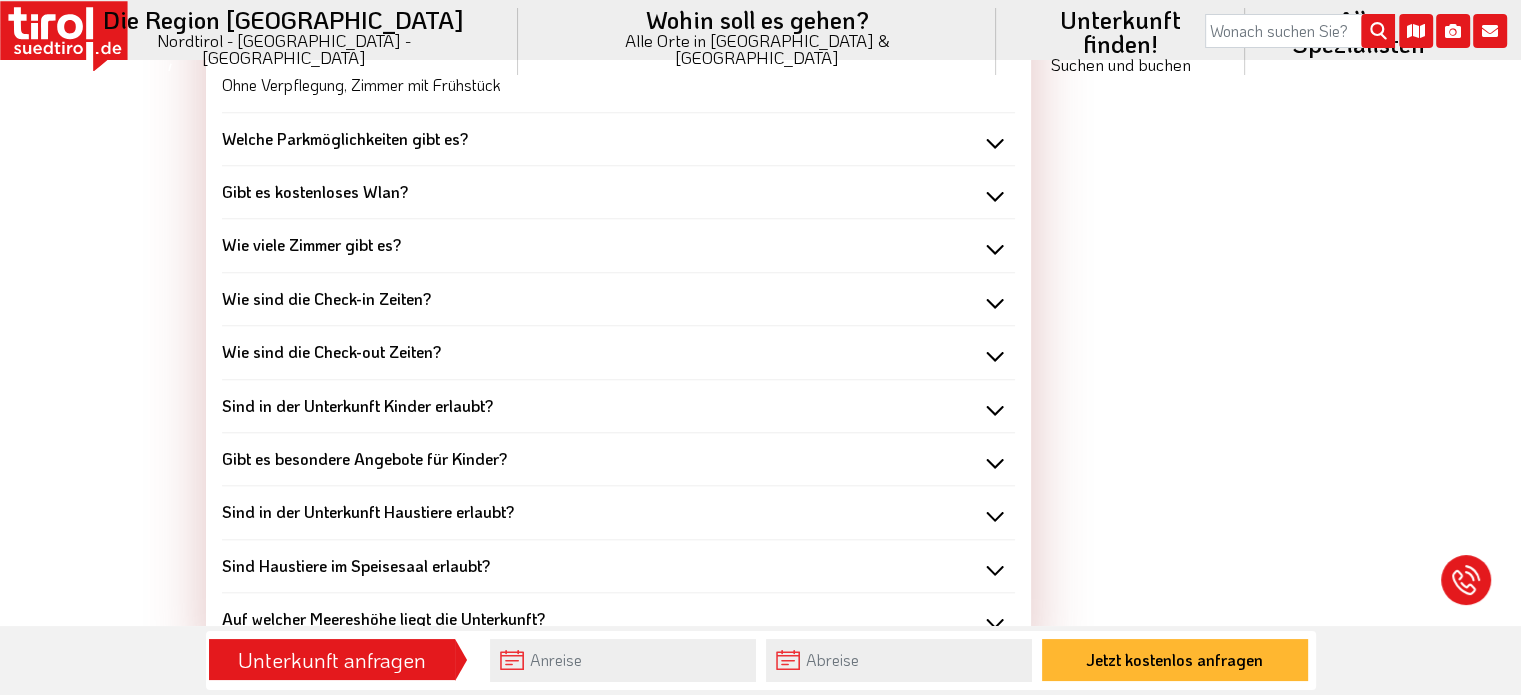 click on "Sind in der Unterkunft Kinder erlaubt?" at bounding box center [618, 406] 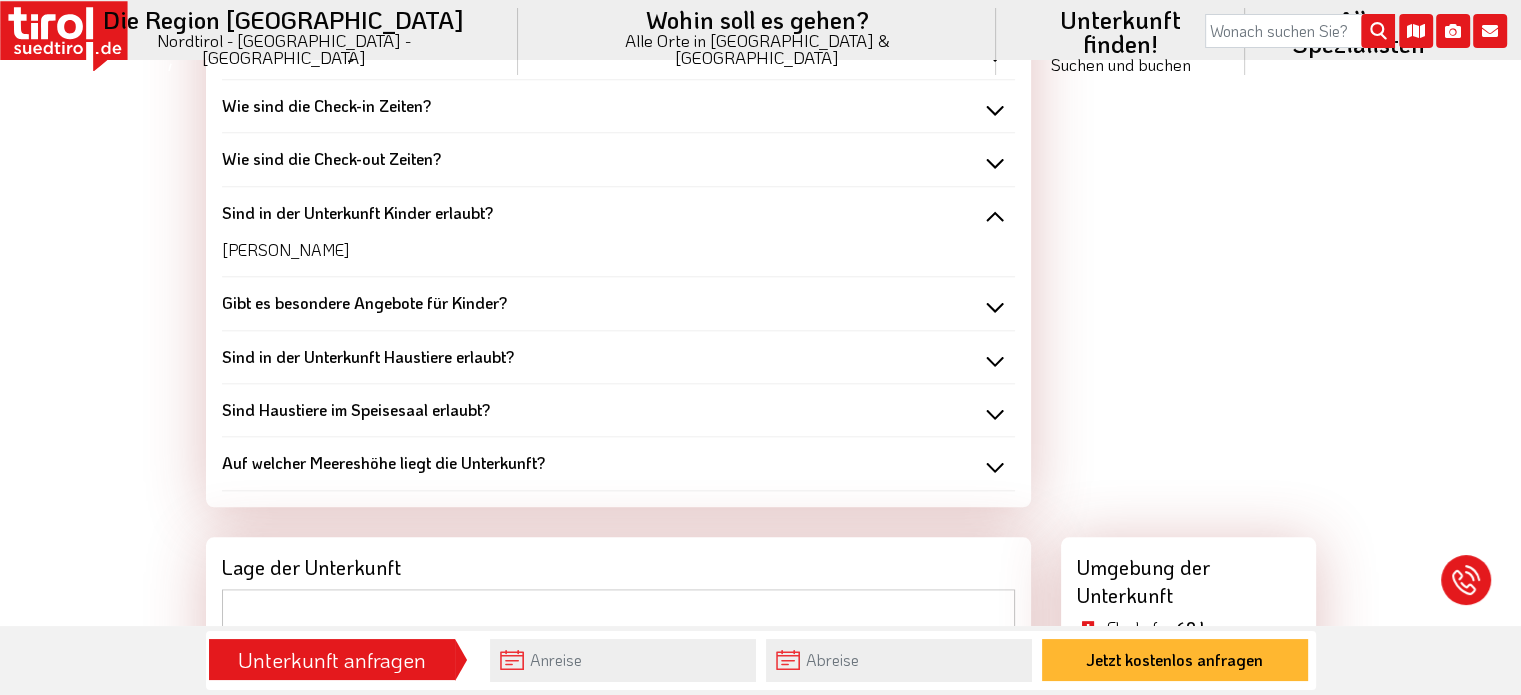 scroll, scrollTop: 2000, scrollLeft: 0, axis: vertical 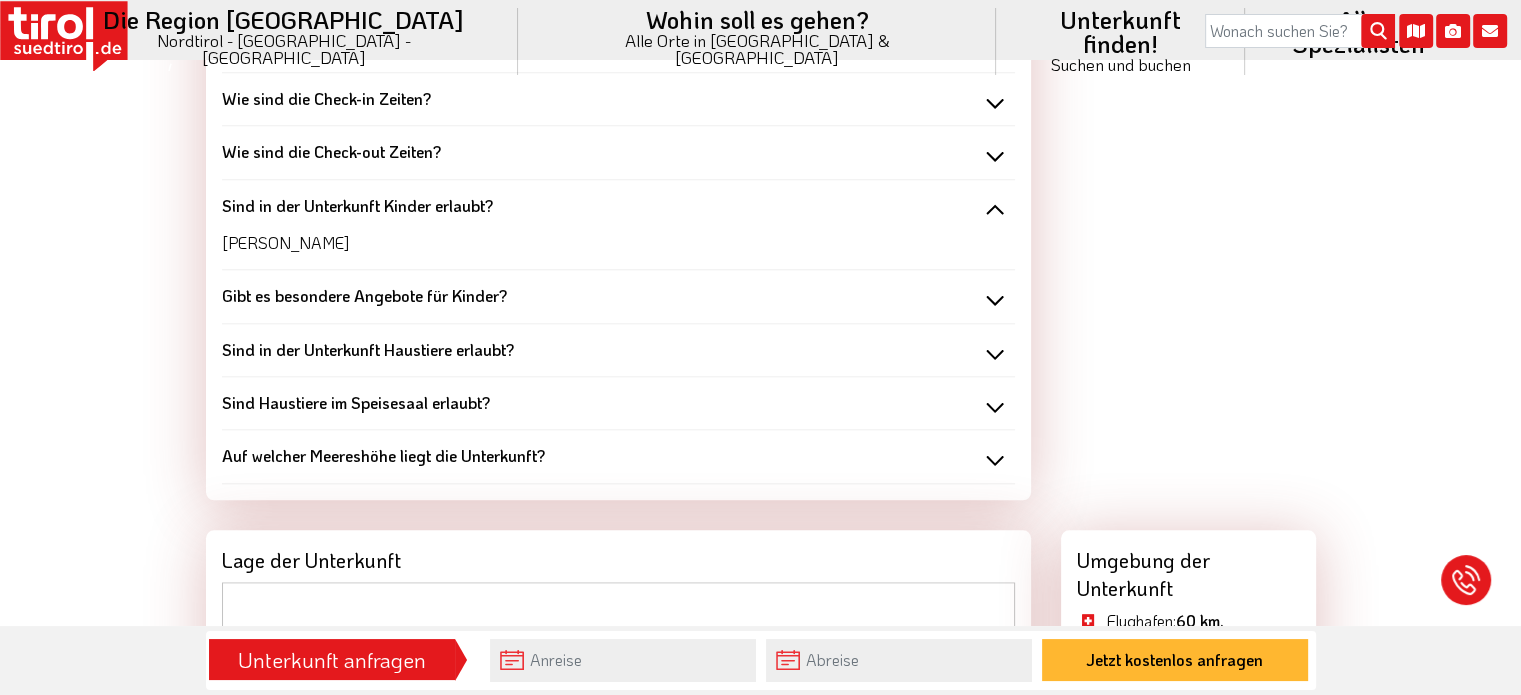 click on "Gibt es besondere Angebote für Kinder?" at bounding box center [618, 296] 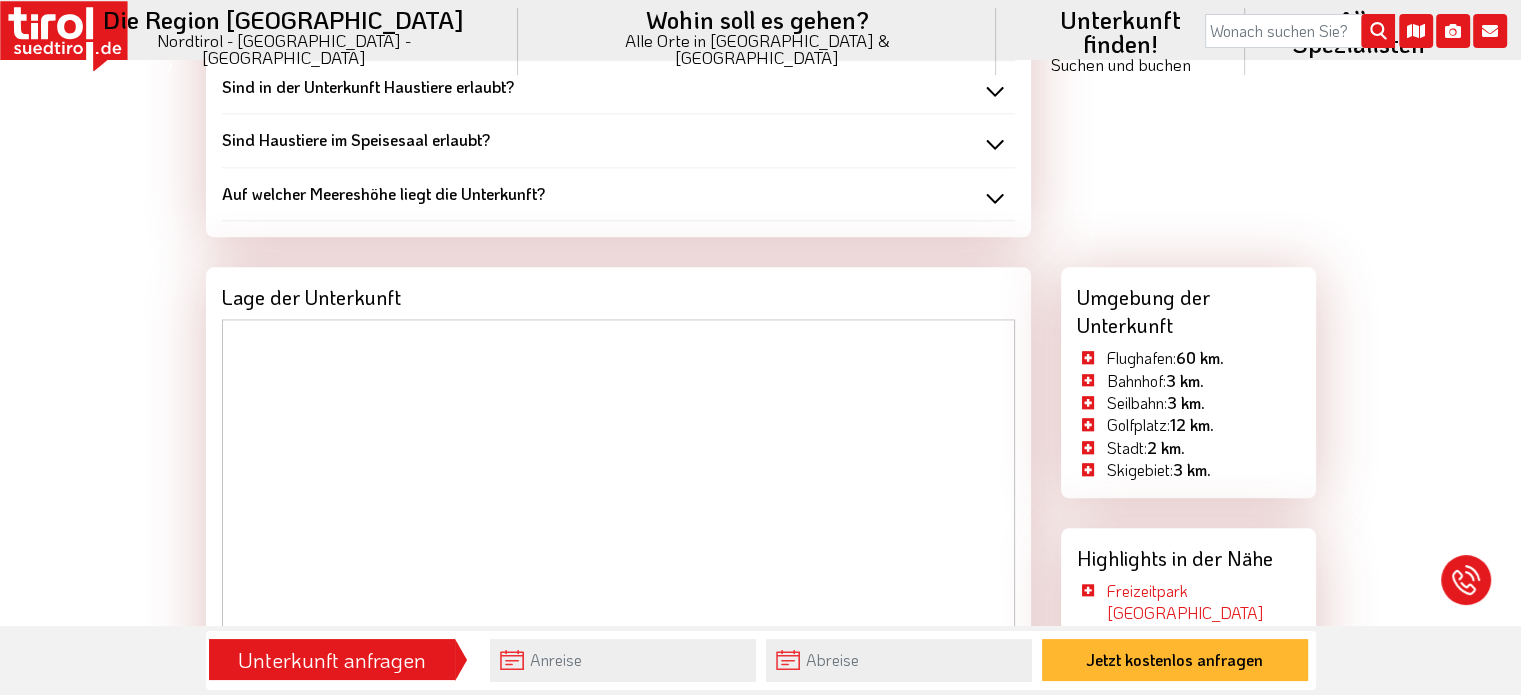 scroll, scrollTop: 2400, scrollLeft: 0, axis: vertical 